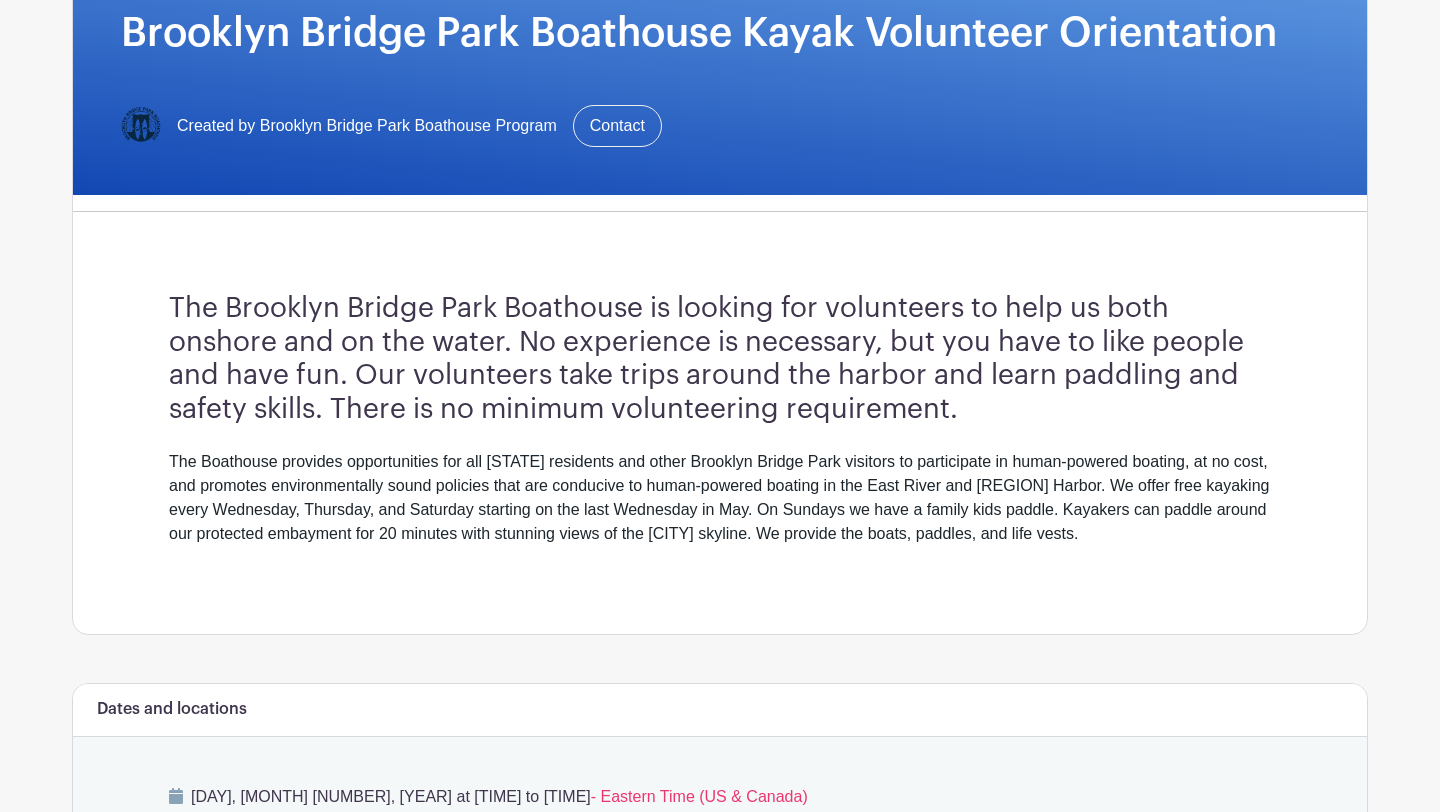 scroll, scrollTop: 0, scrollLeft: 0, axis: both 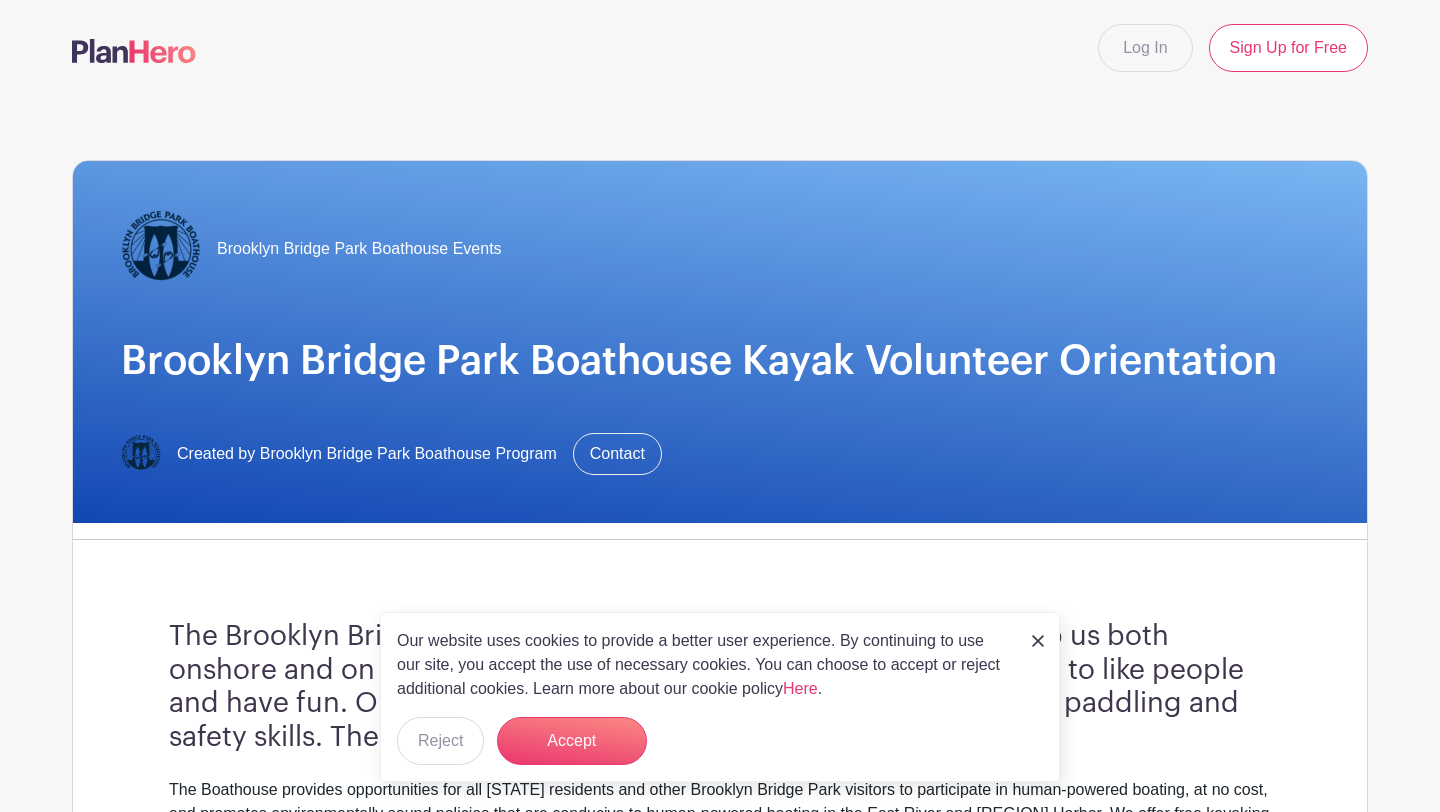 click at bounding box center (161, 249) 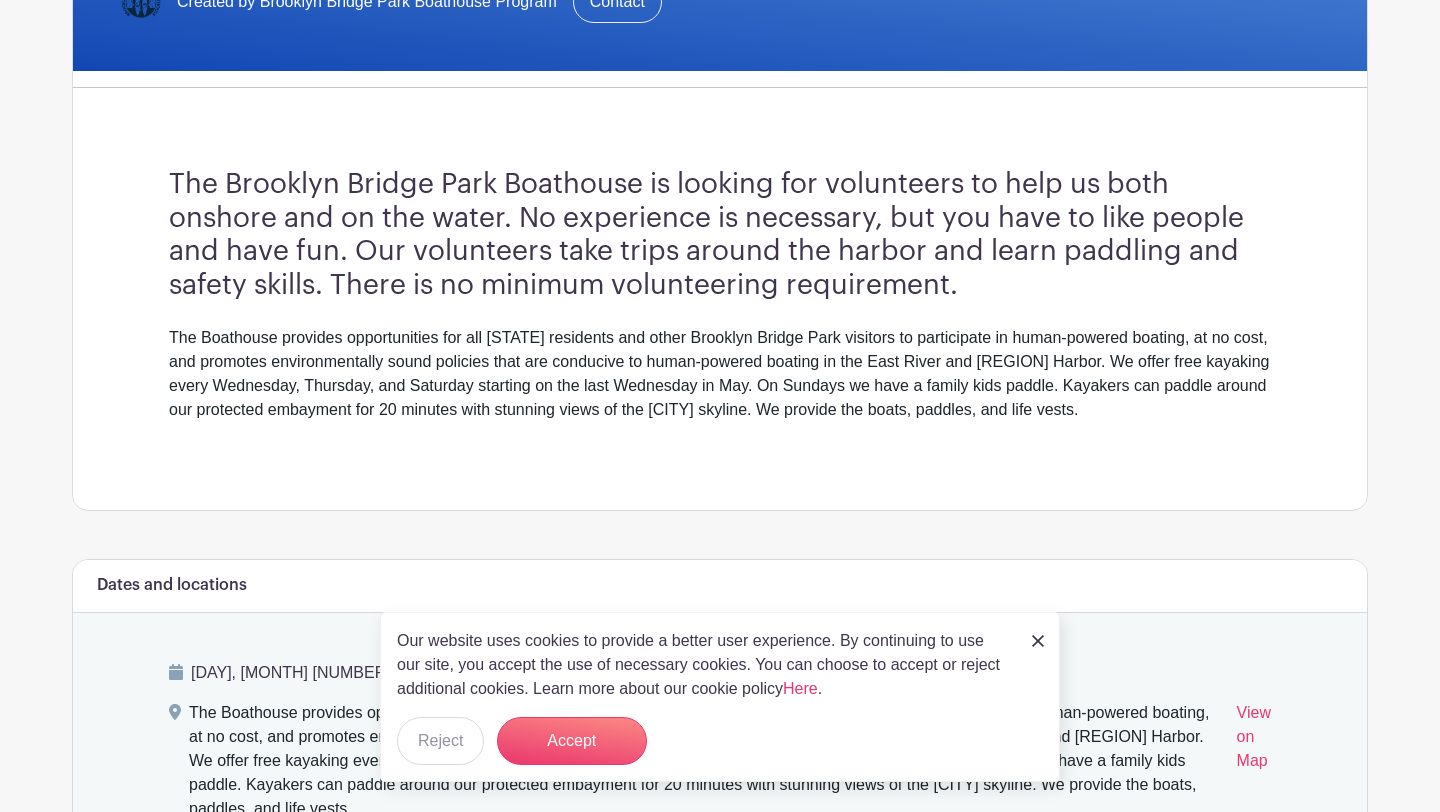 scroll, scrollTop: 501, scrollLeft: 0, axis: vertical 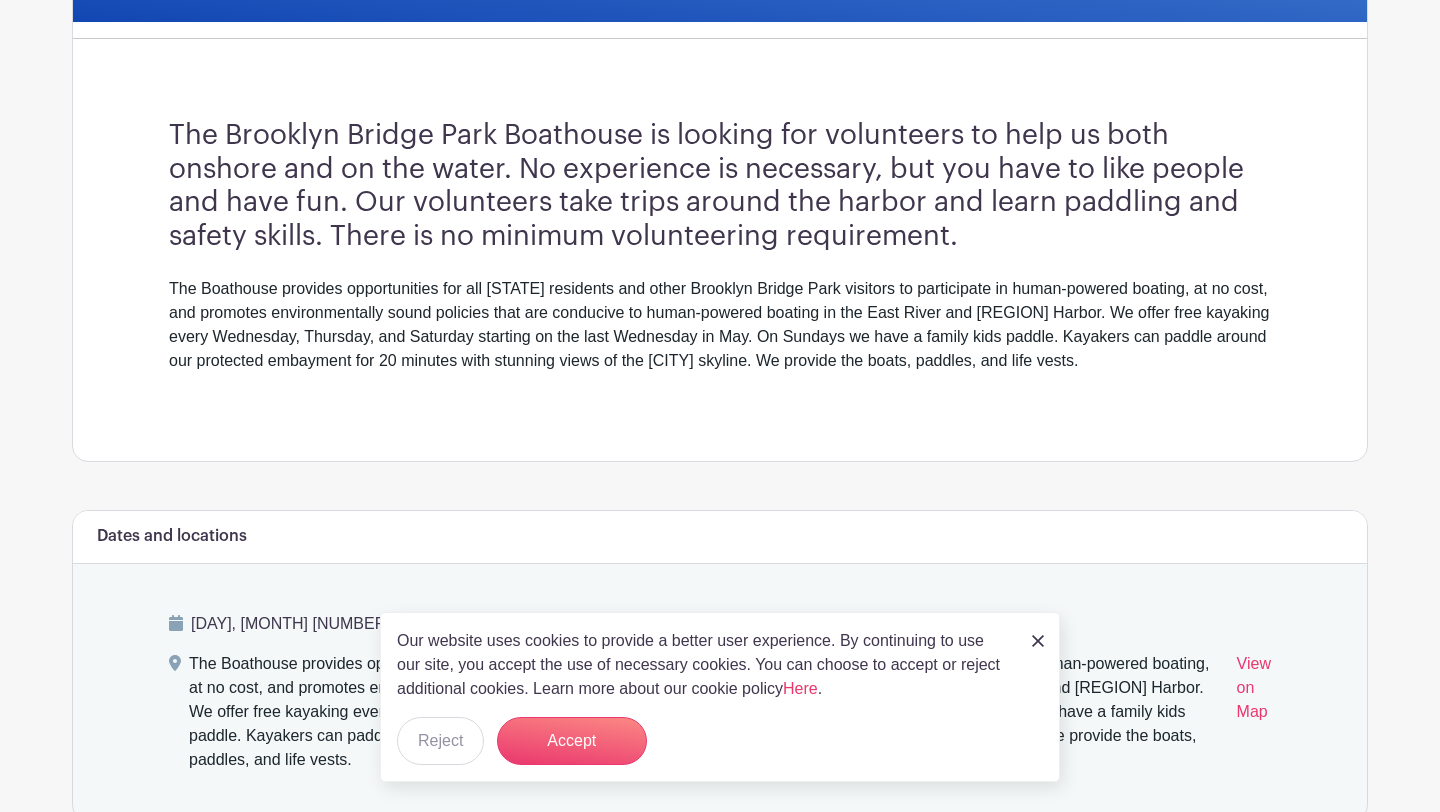 click at bounding box center (1038, 640) 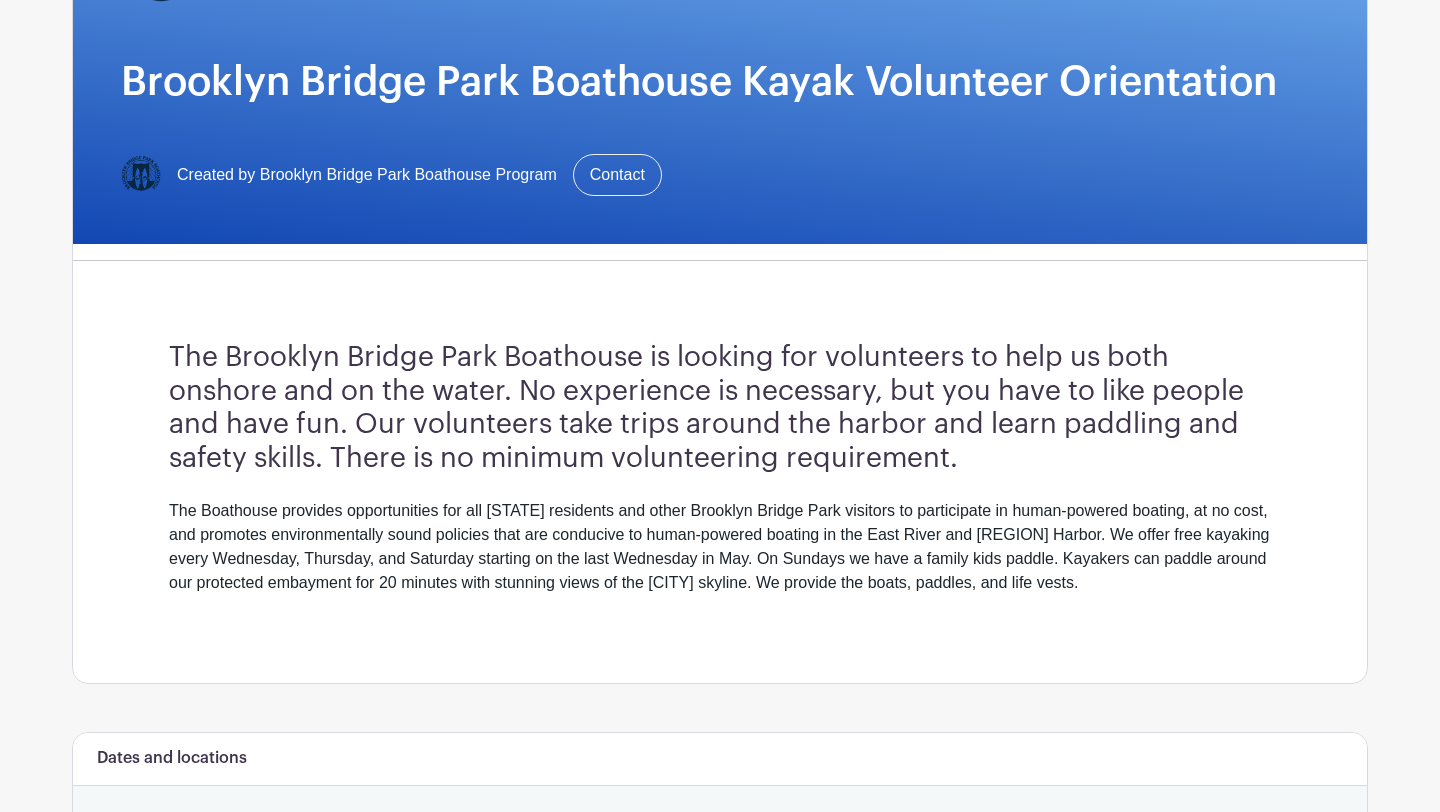 scroll, scrollTop: 0, scrollLeft: 0, axis: both 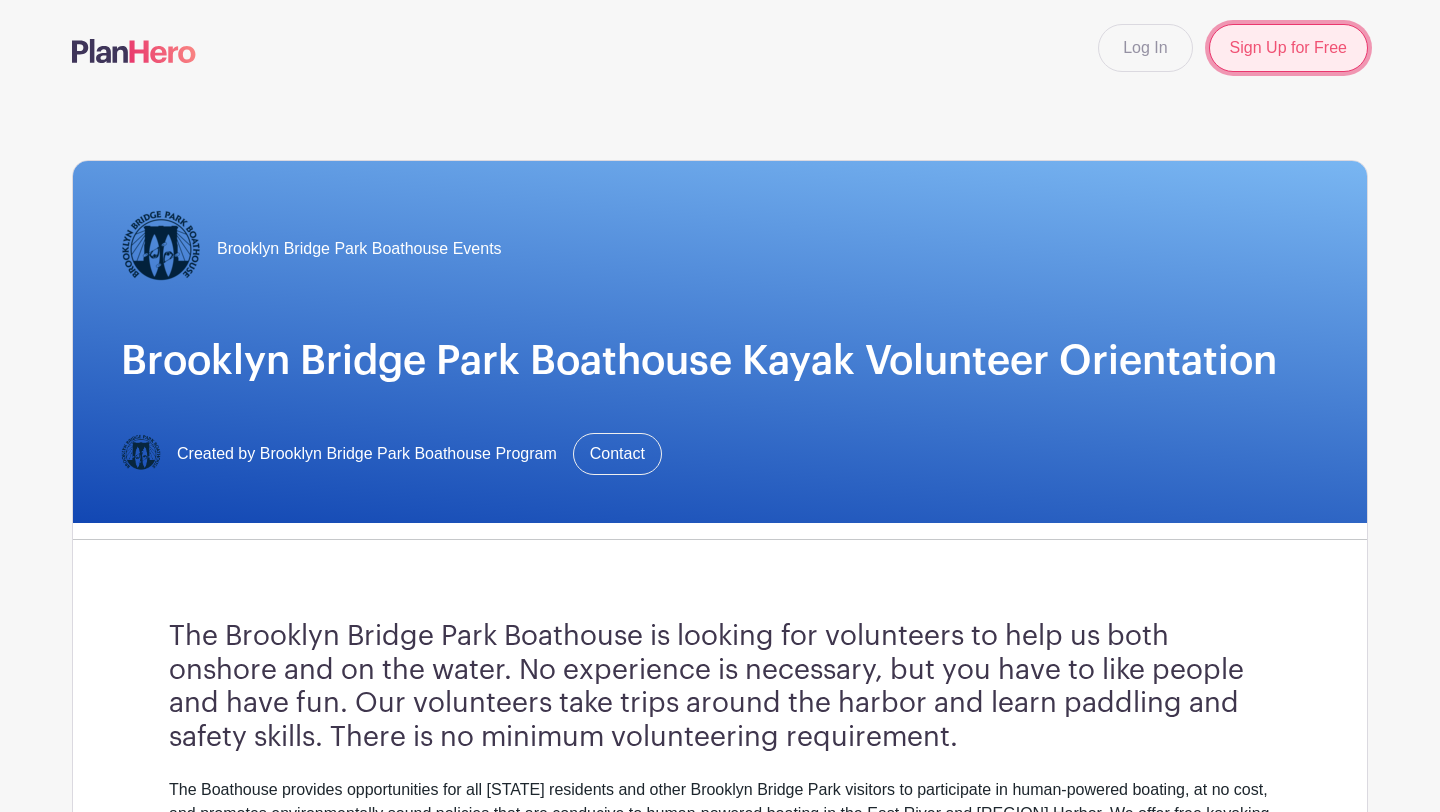 click on "Sign Up for Free" at bounding box center [1288, 48] 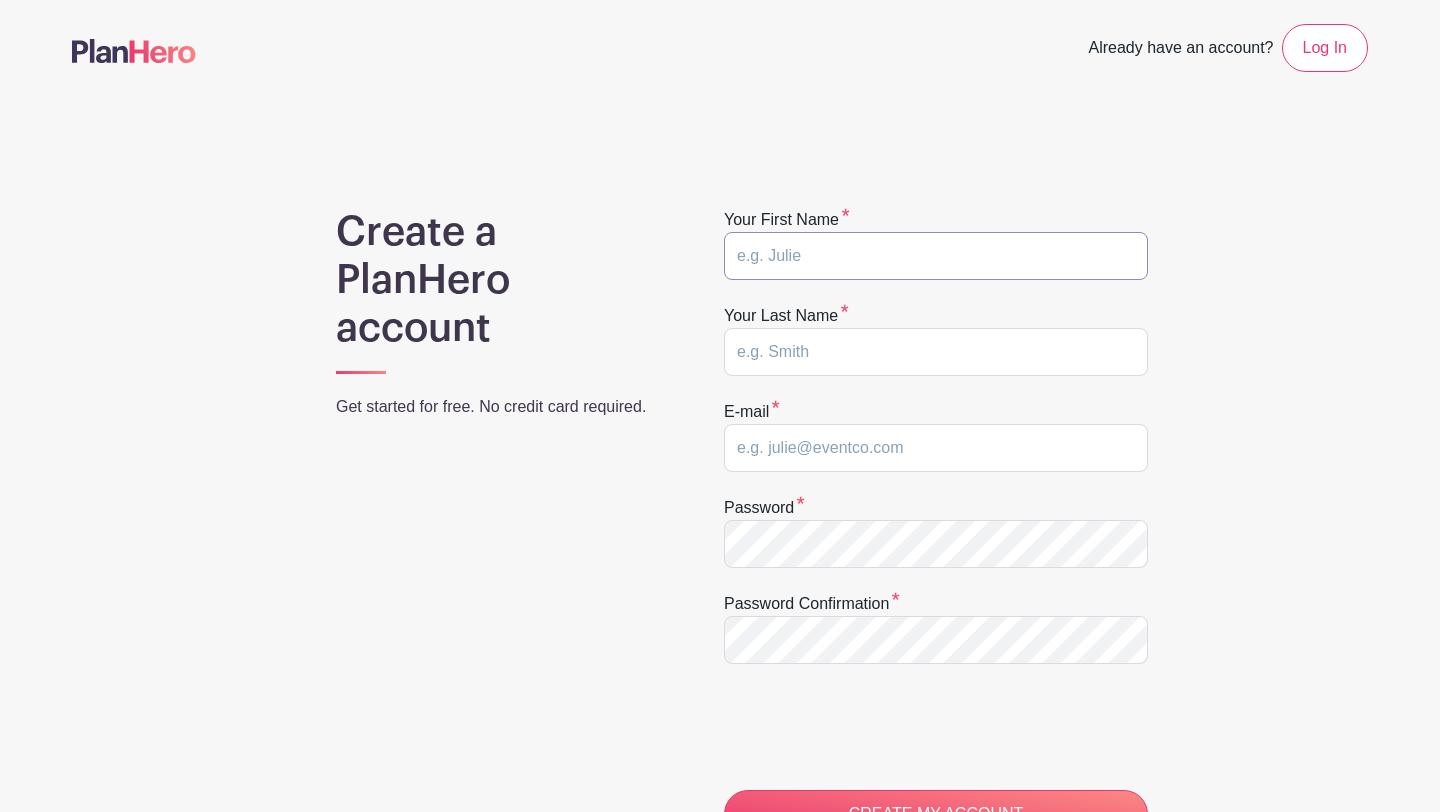click at bounding box center (936, 256) 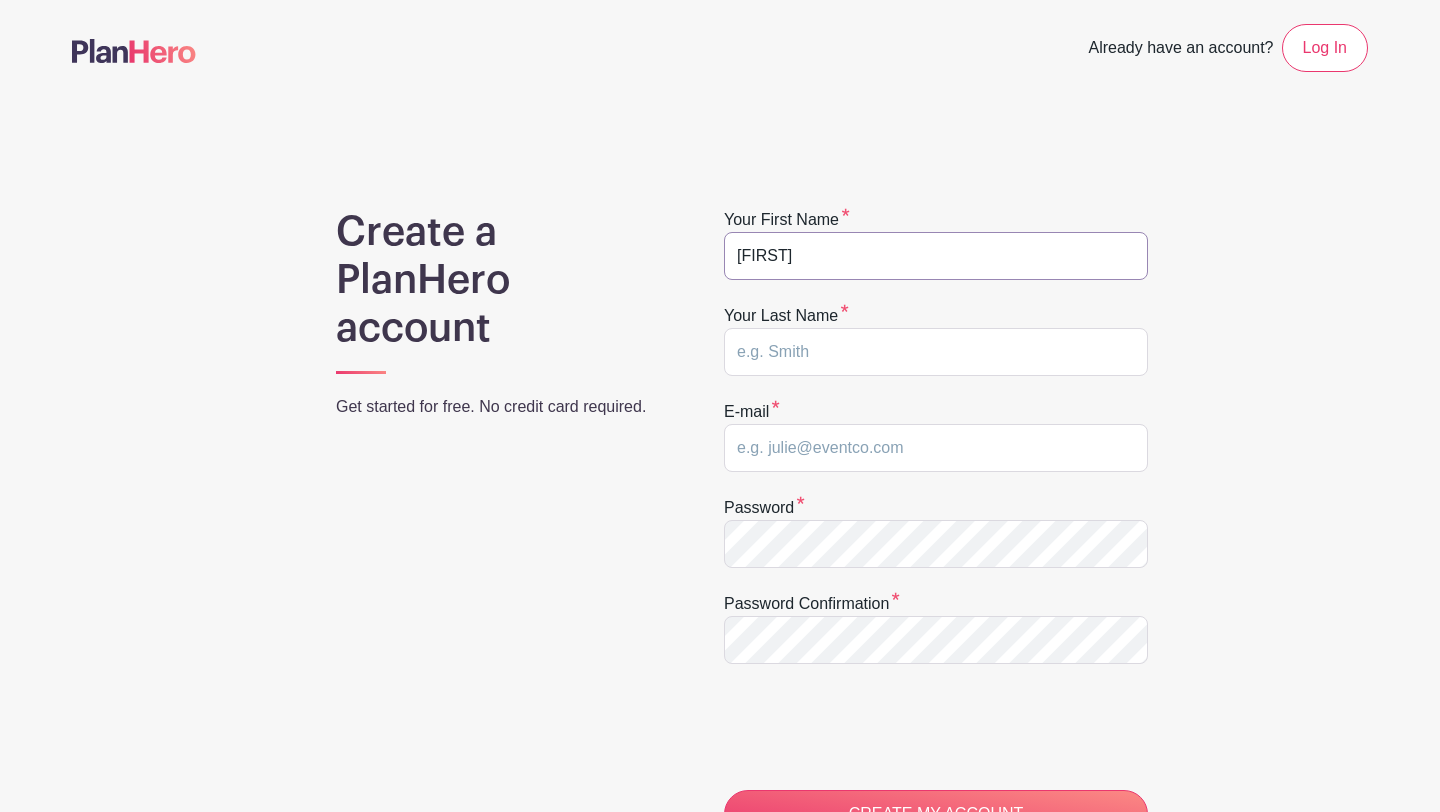 type on "Drakes" 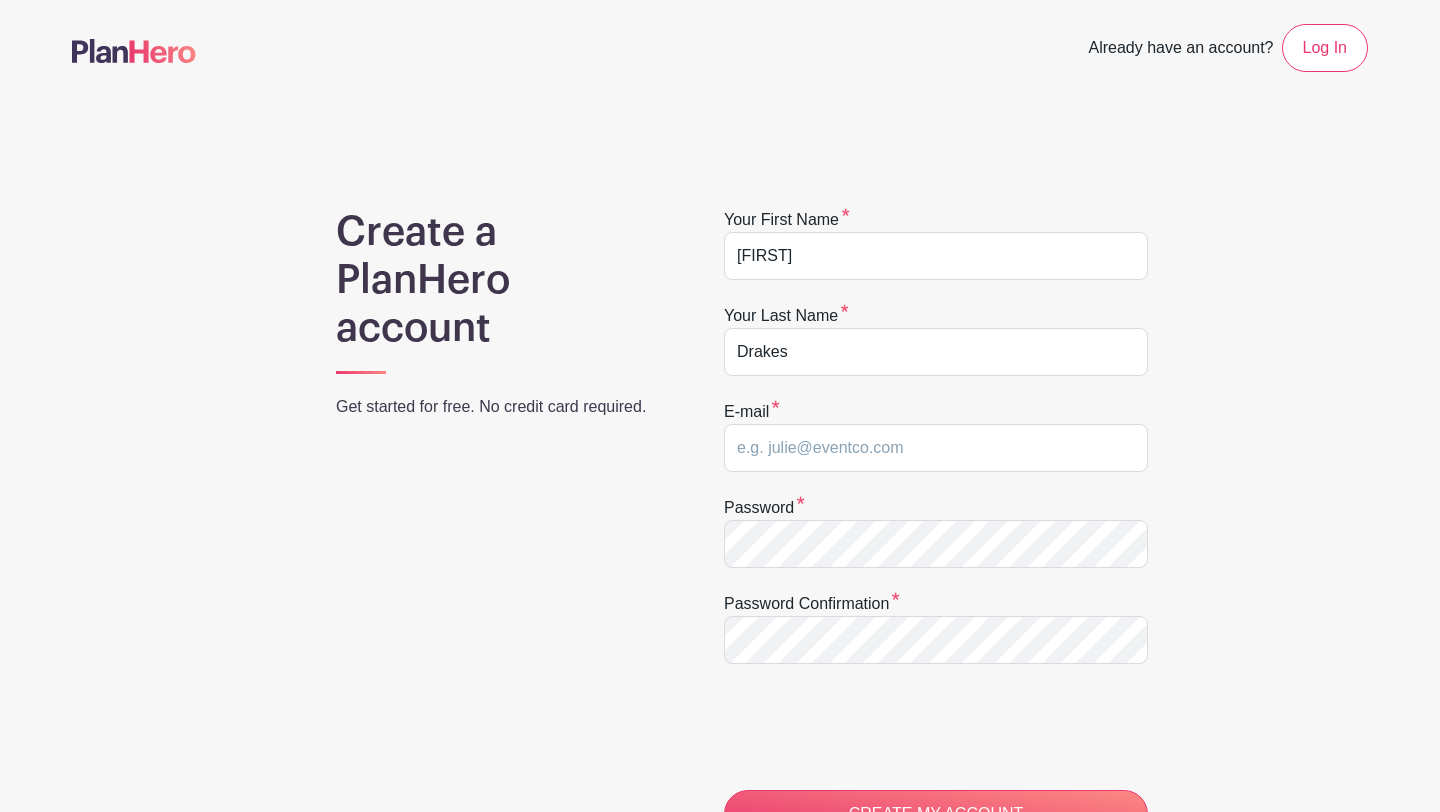 click on "E-mail" at bounding box center [936, 436] 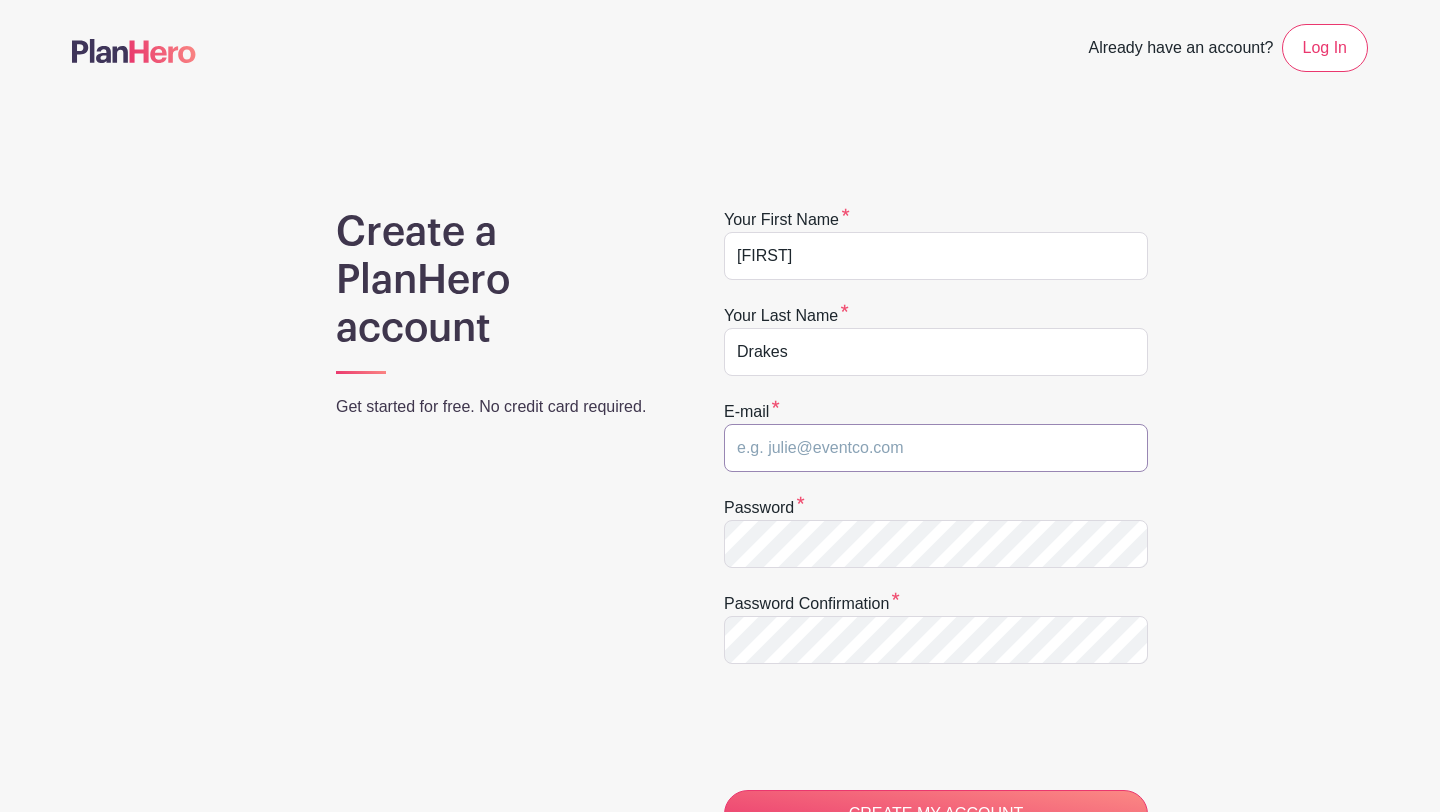 click at bounding box center [936, 448] 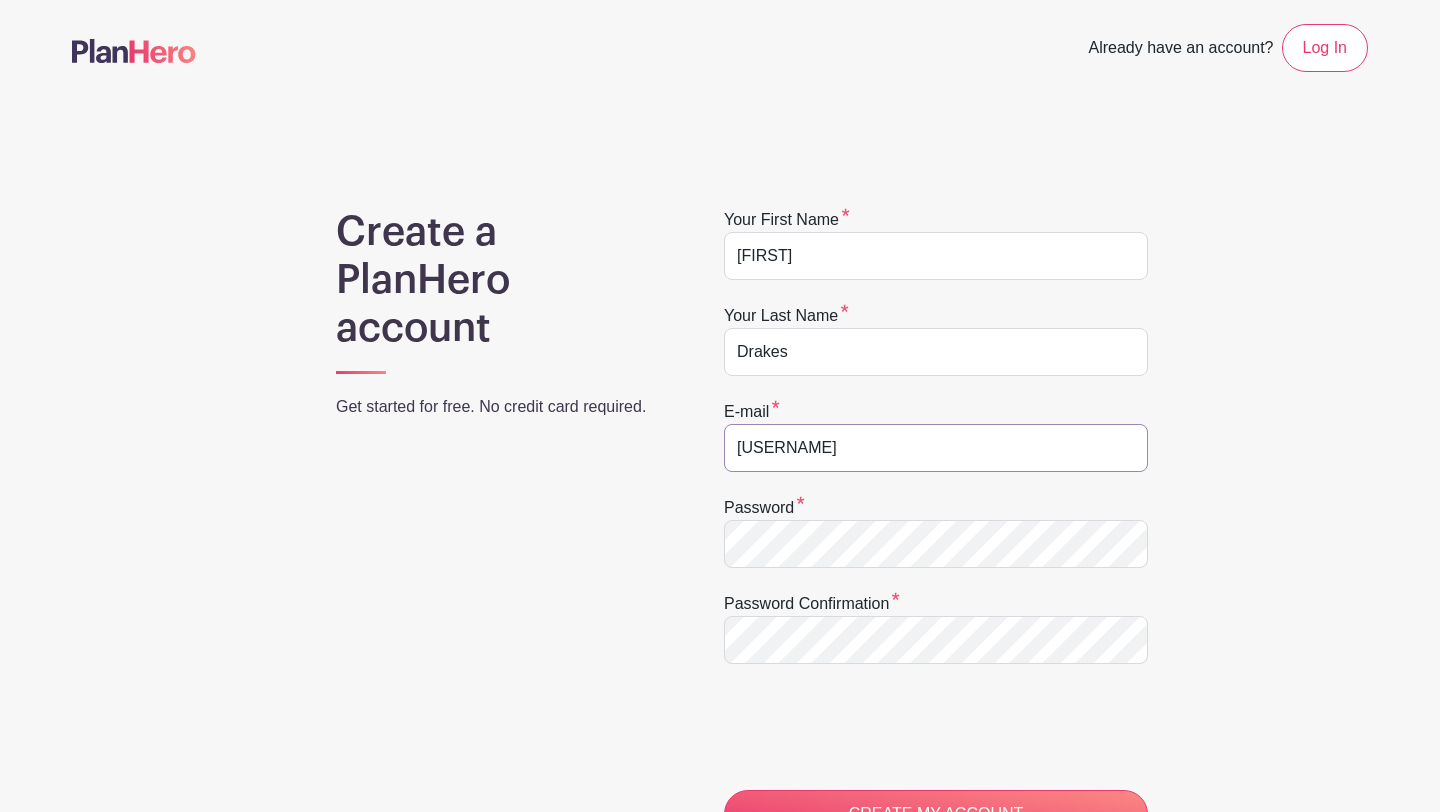 type on "[EMAIL]" 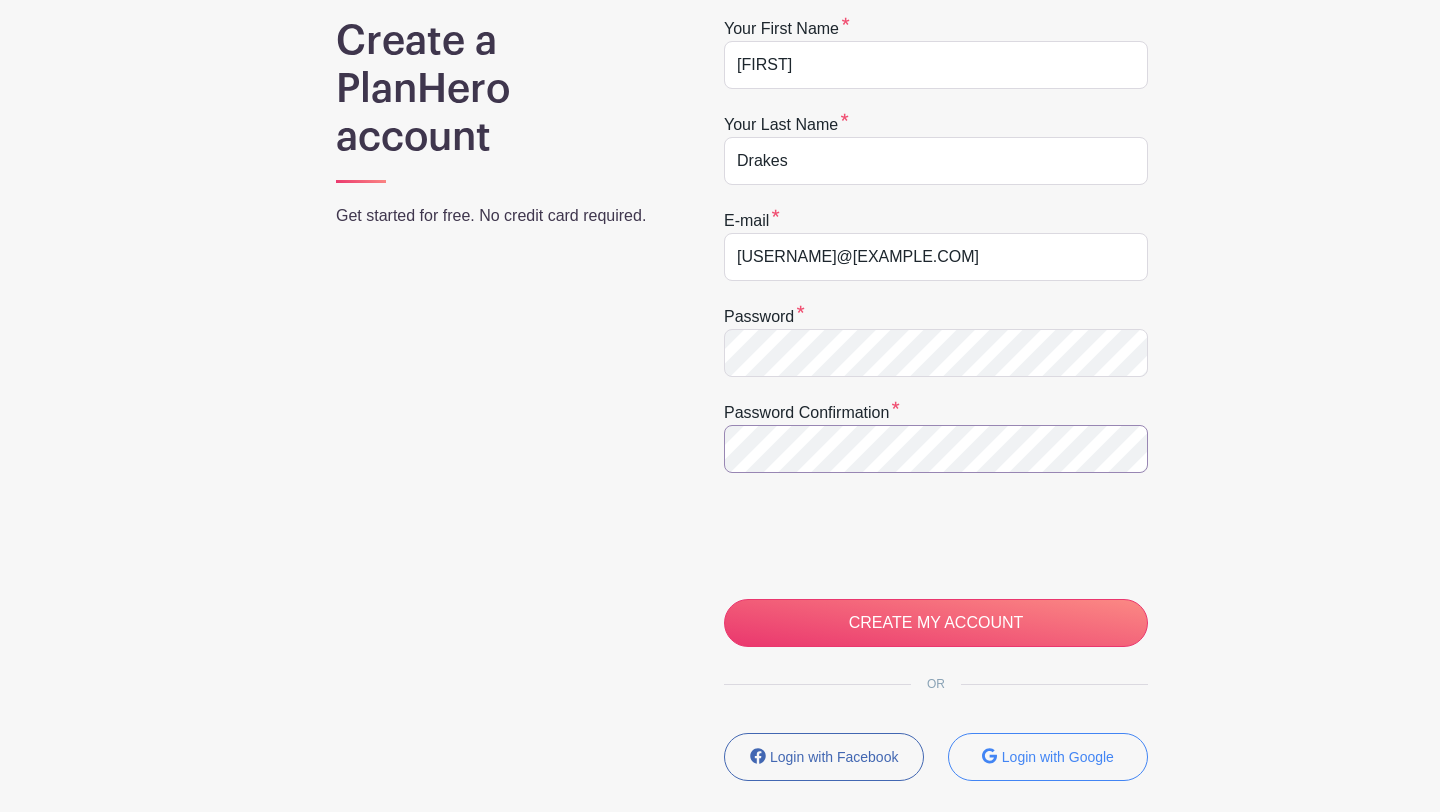 scroll, scrollTop: 256, scrollLeft: 0, axis: vertical 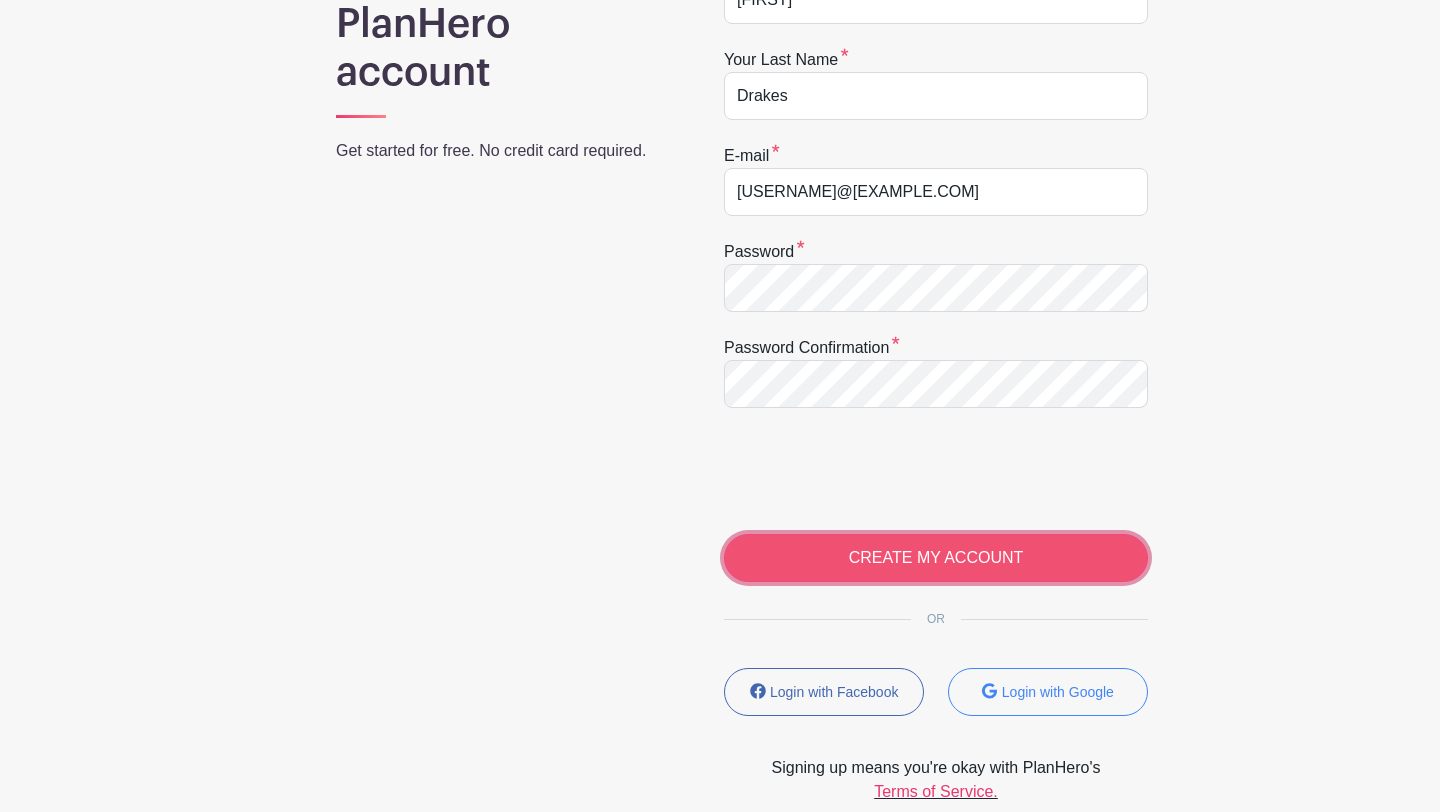 click on "CREATE MY ACCOUNT" at bounding box center [936, 558] 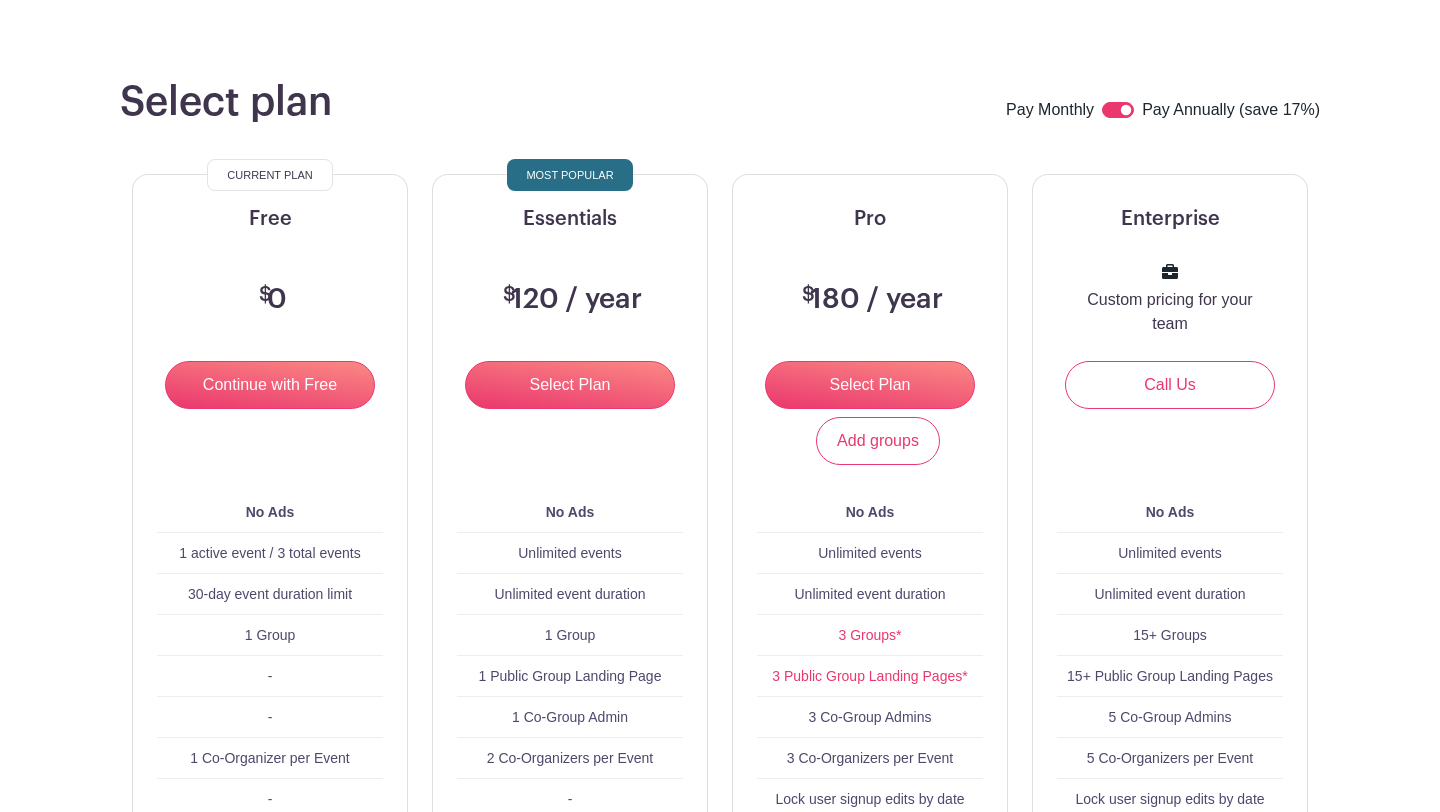 scroll, scrollTop: 221, scrollLeft: 0, axis: vertical 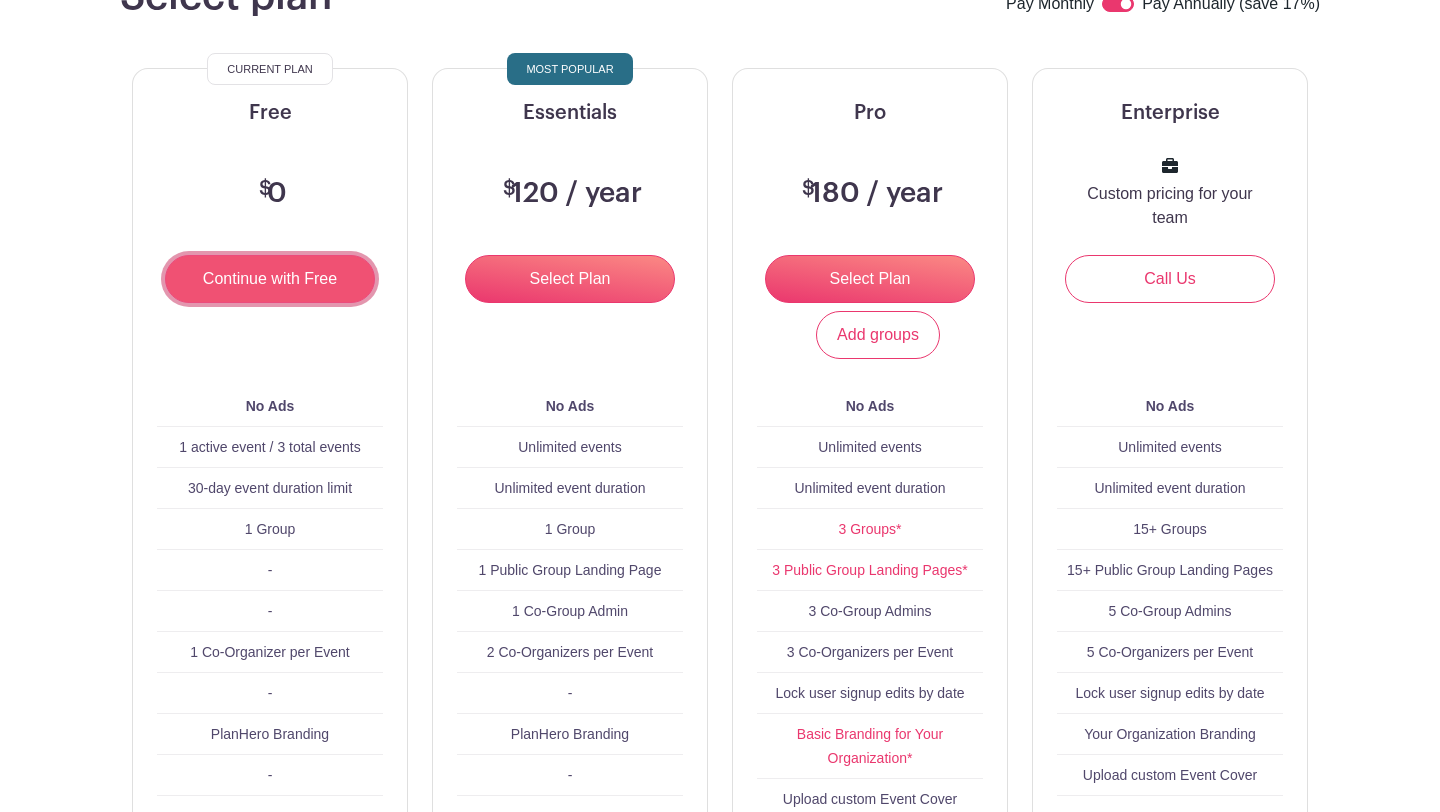 click on "Continue with Free" at bounding box center (270, 279) 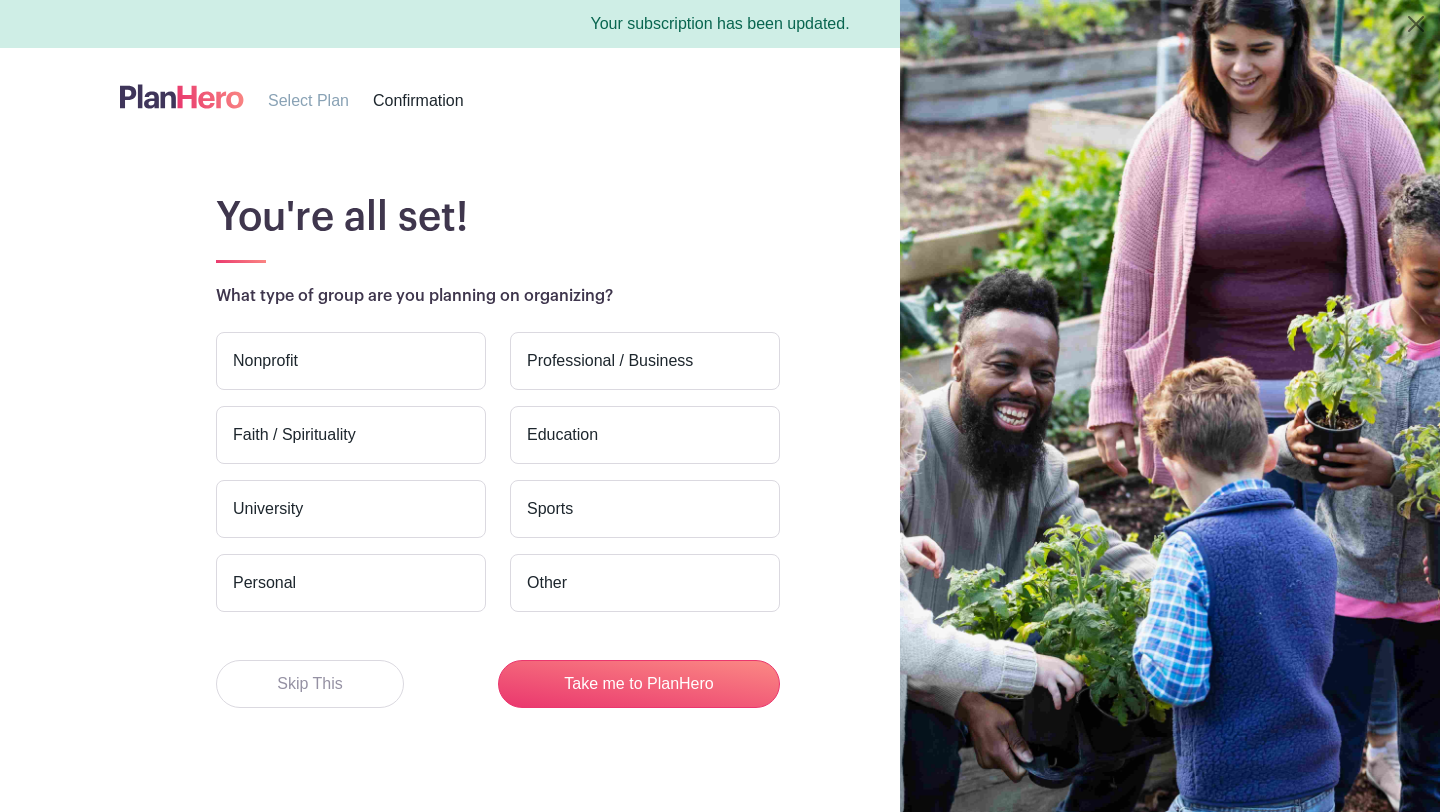 scroll, scrollTop: 21, scrollLeft: 0, axis: vertical 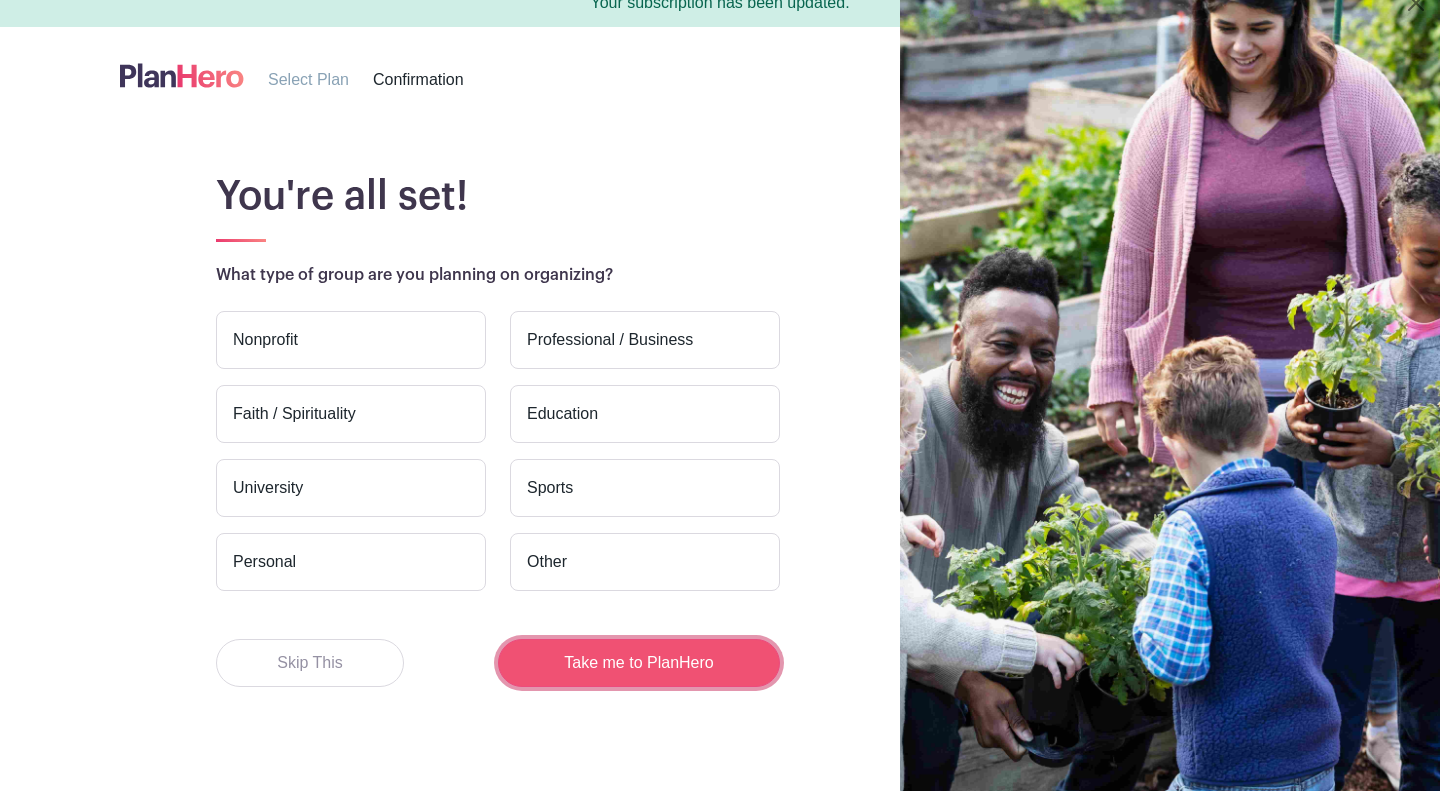 click on "Take me to PlanHero" at bounding box center (639, 663) 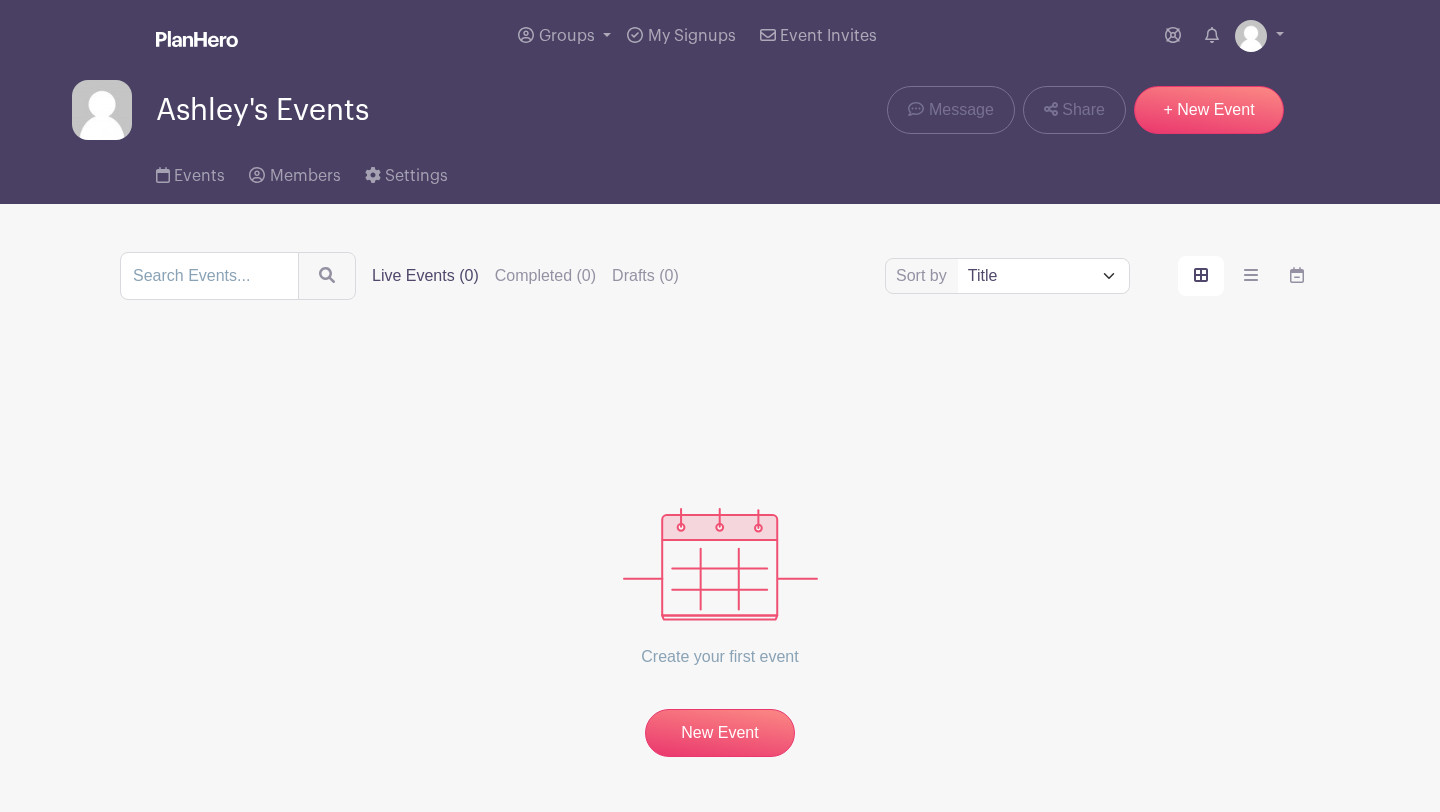 scroll, scrollTop: 0, scrollLeft: 0, axis: both 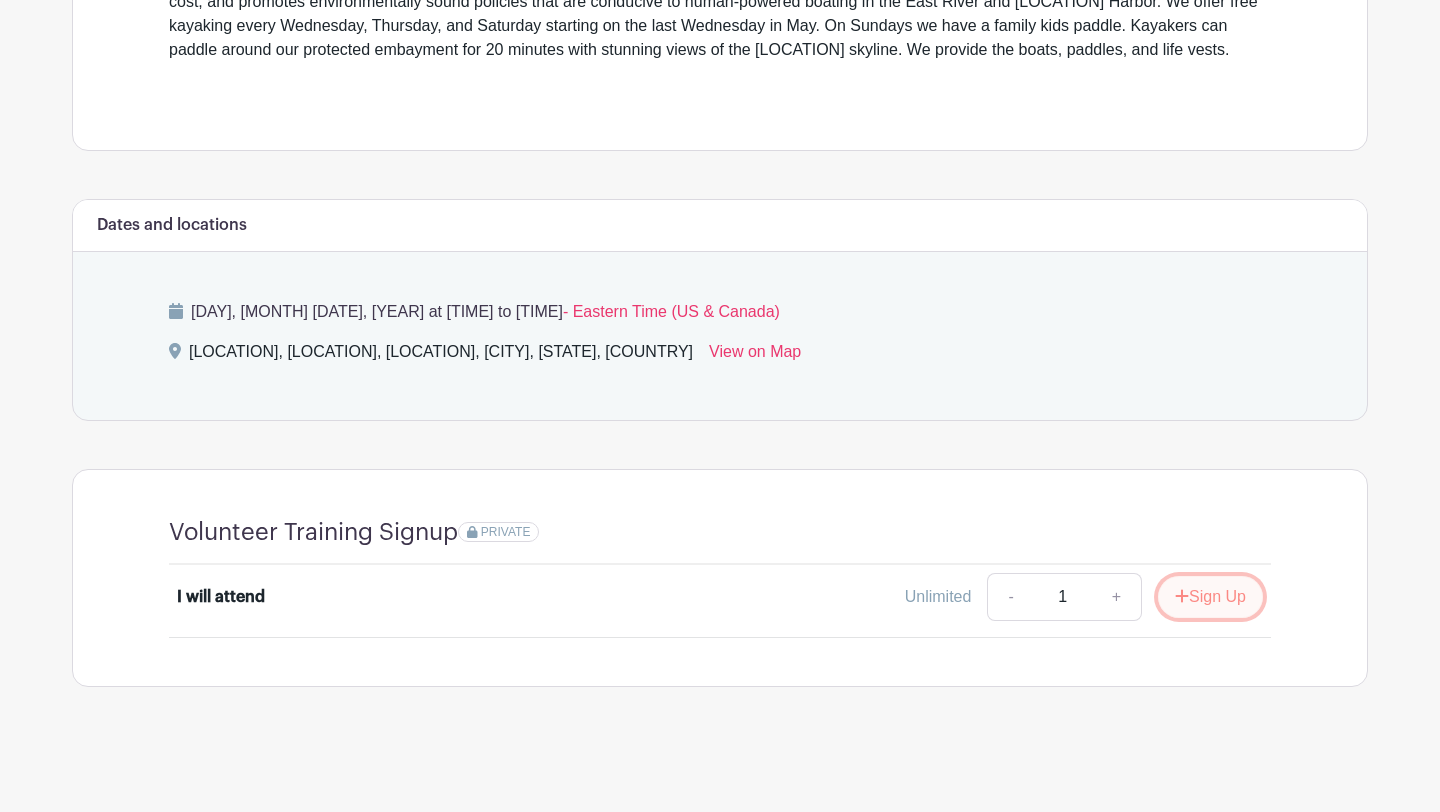 click on "Sign Up" at bounding box center (1210, 597) 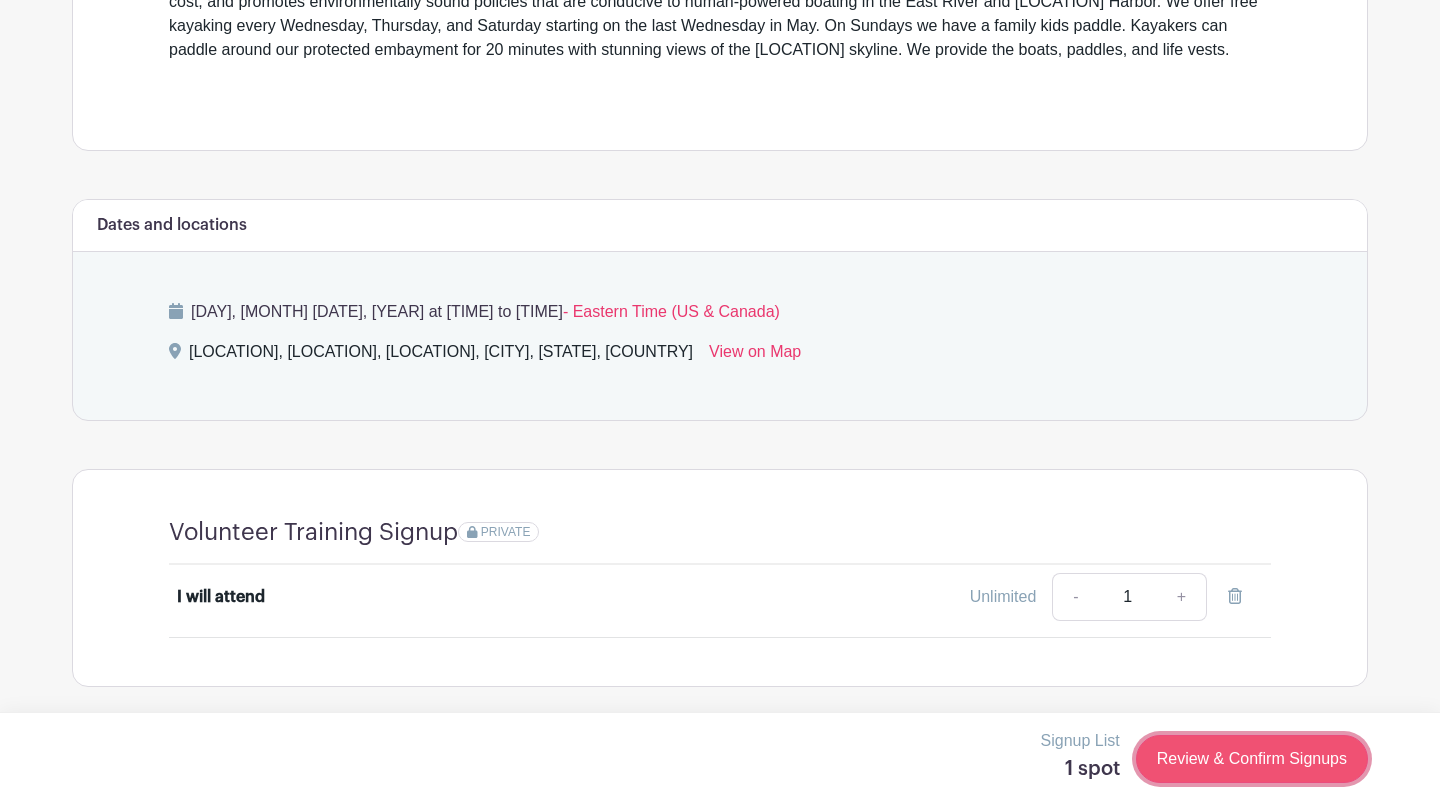 click on "Review & Confirm Signups" at bounding box center (1252, 759) 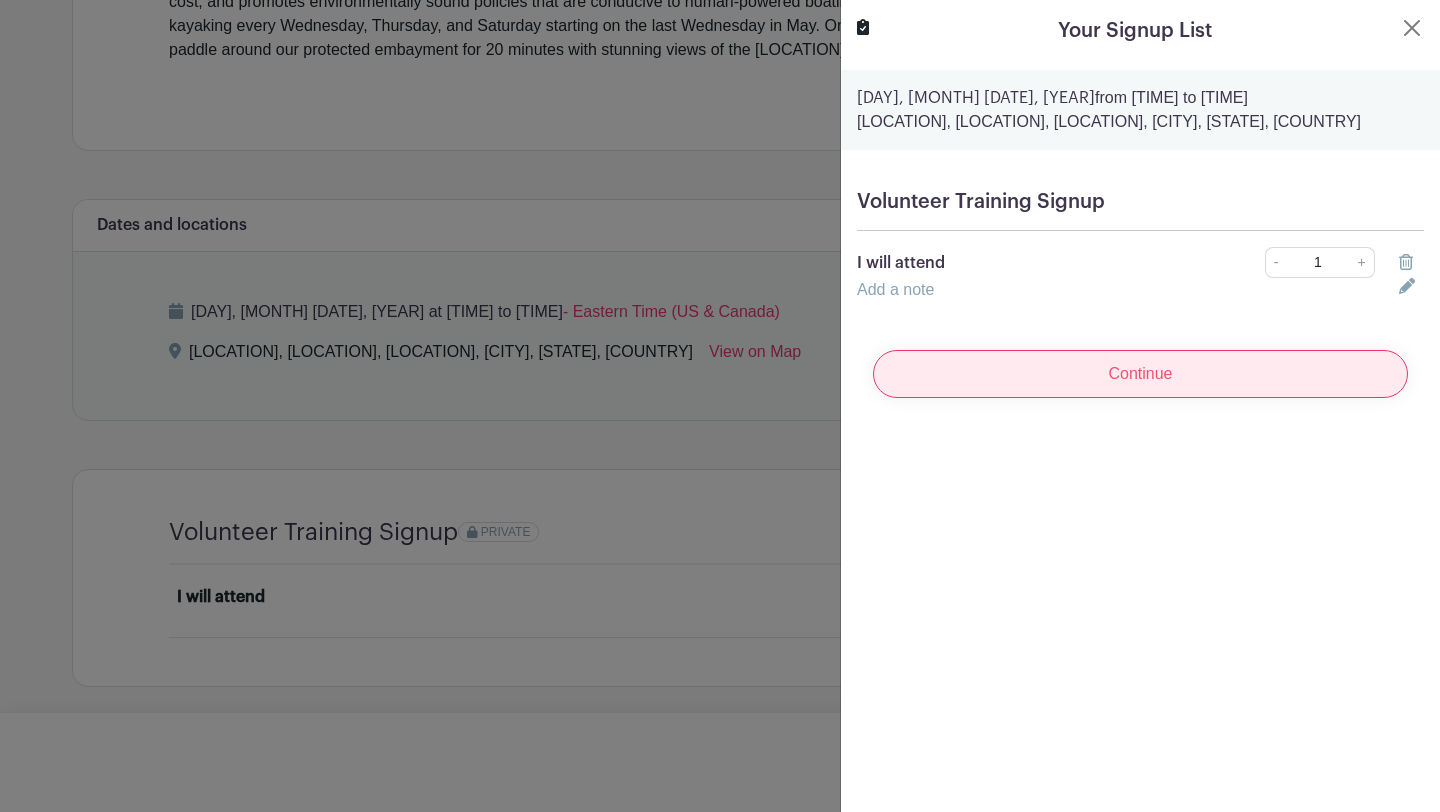 click on "Continue" at bounding box center (1140, 374) 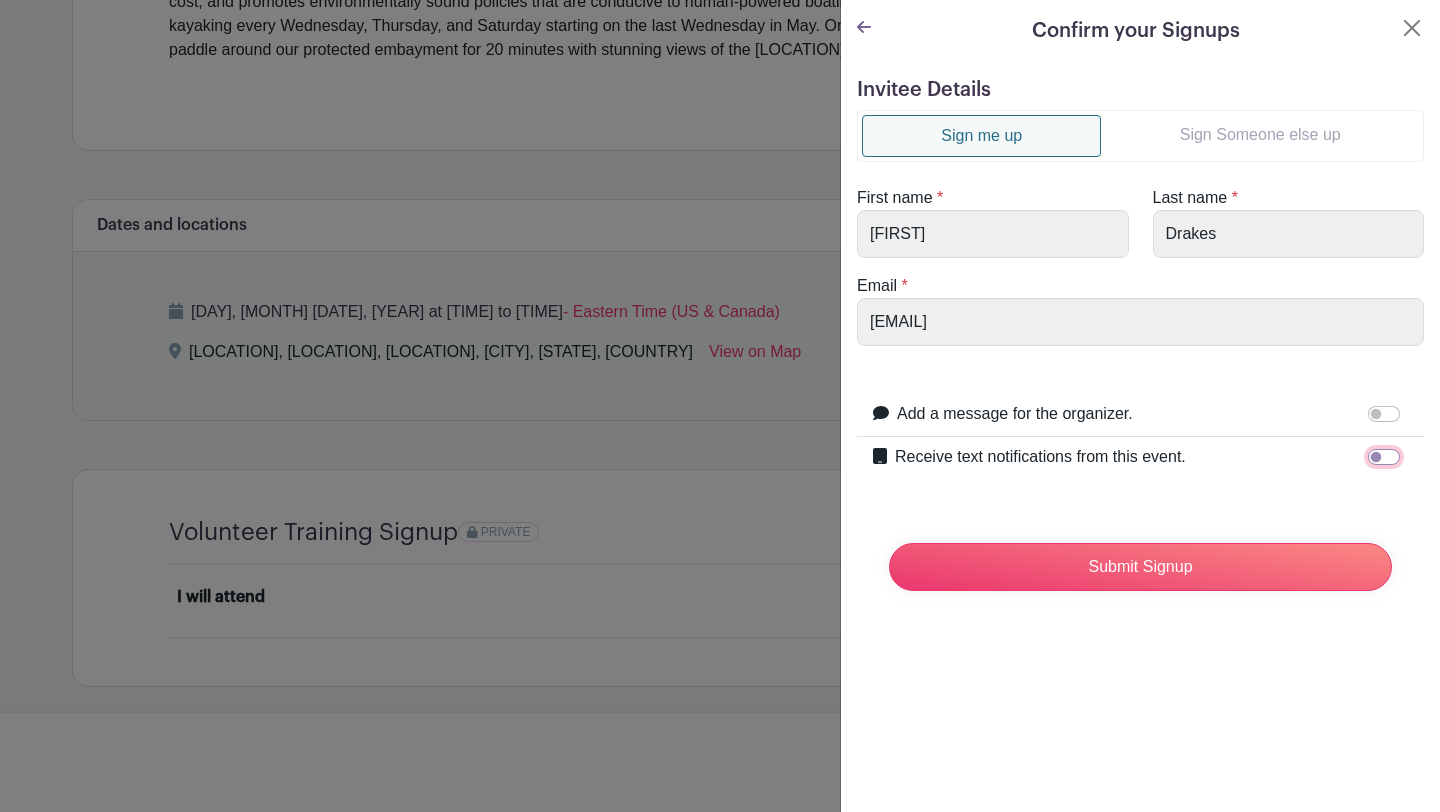 click on "Receive text notifications from this event." at bounding box center [1384, 457] 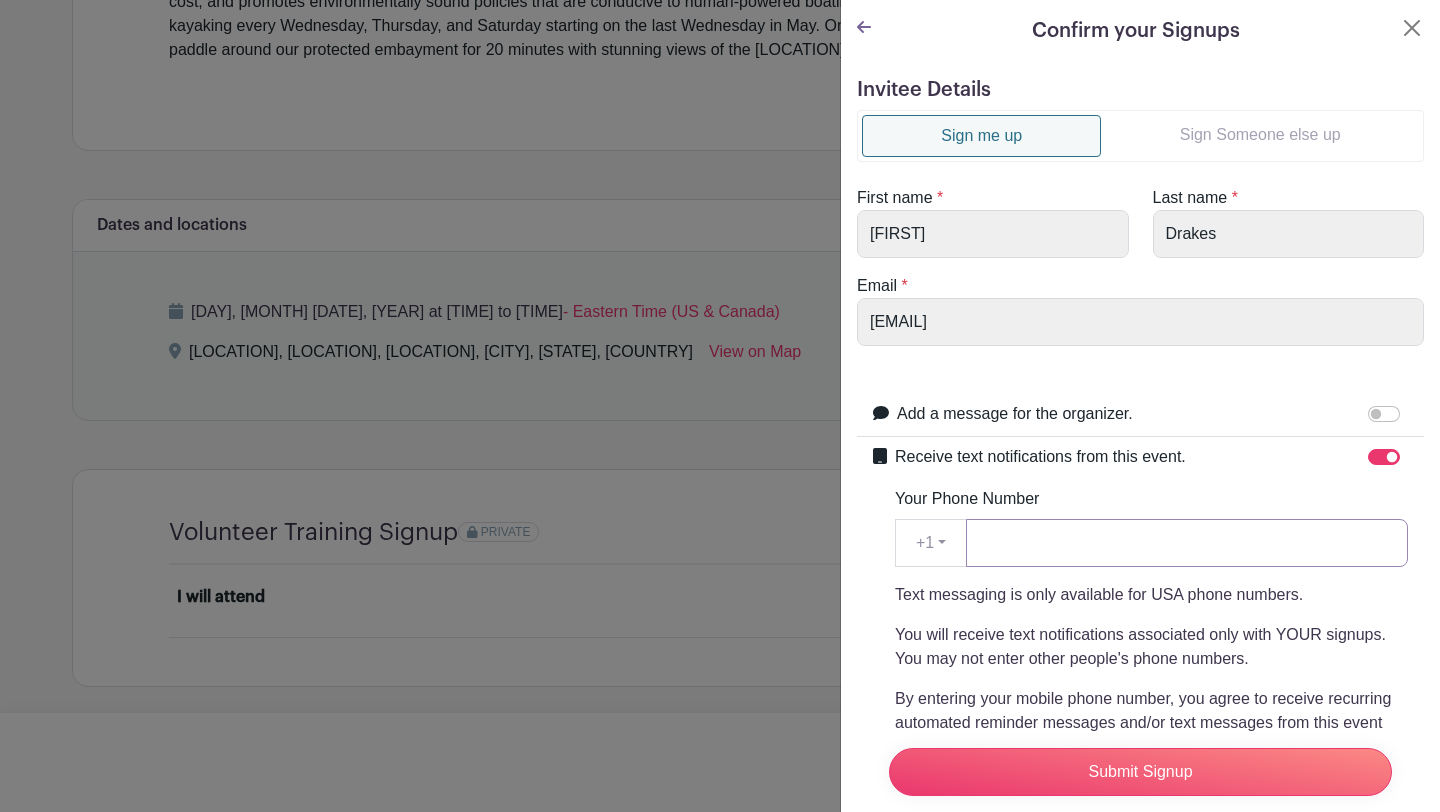 click on "Your Phone Number" at bounding box center (1187, 543) 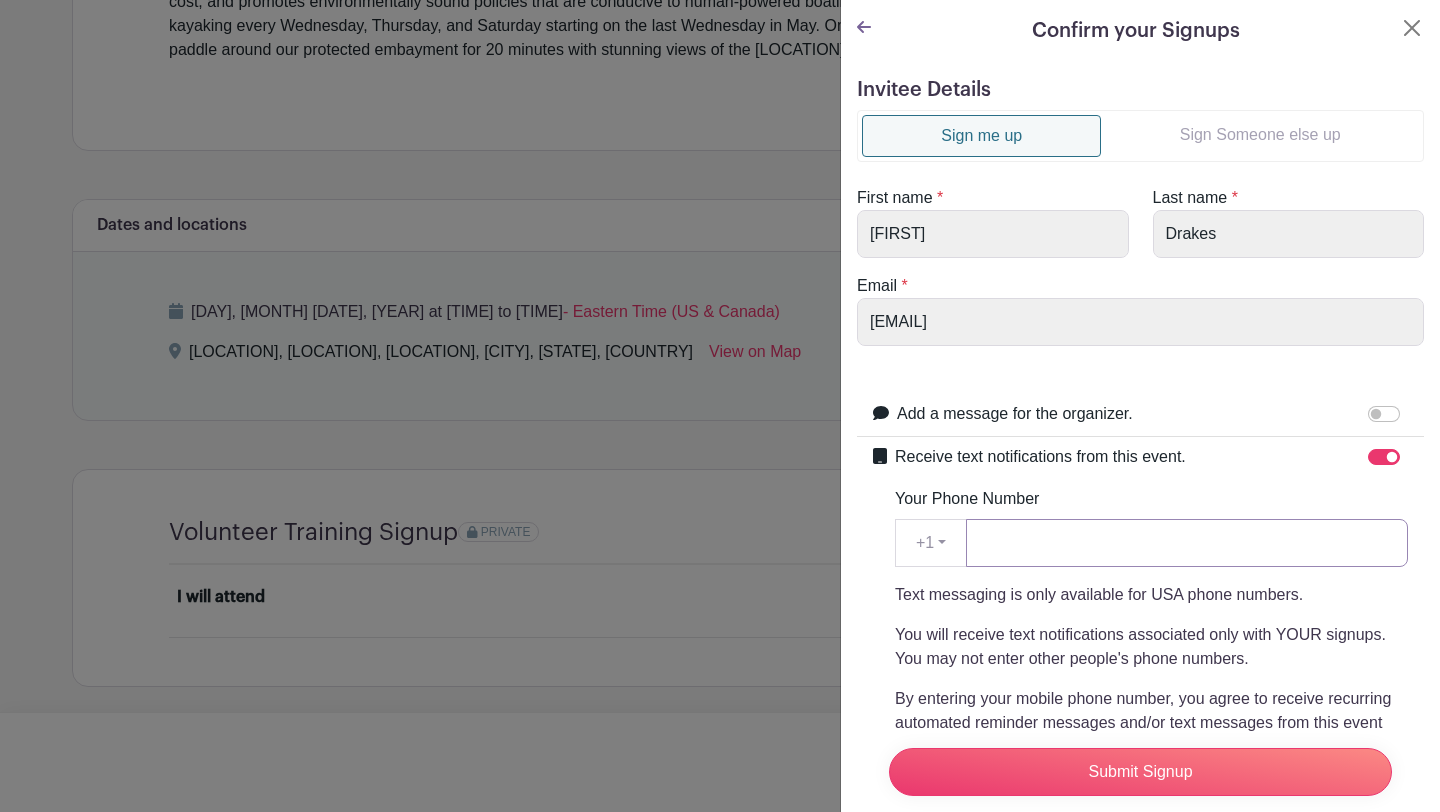 type on "[PHONE]" 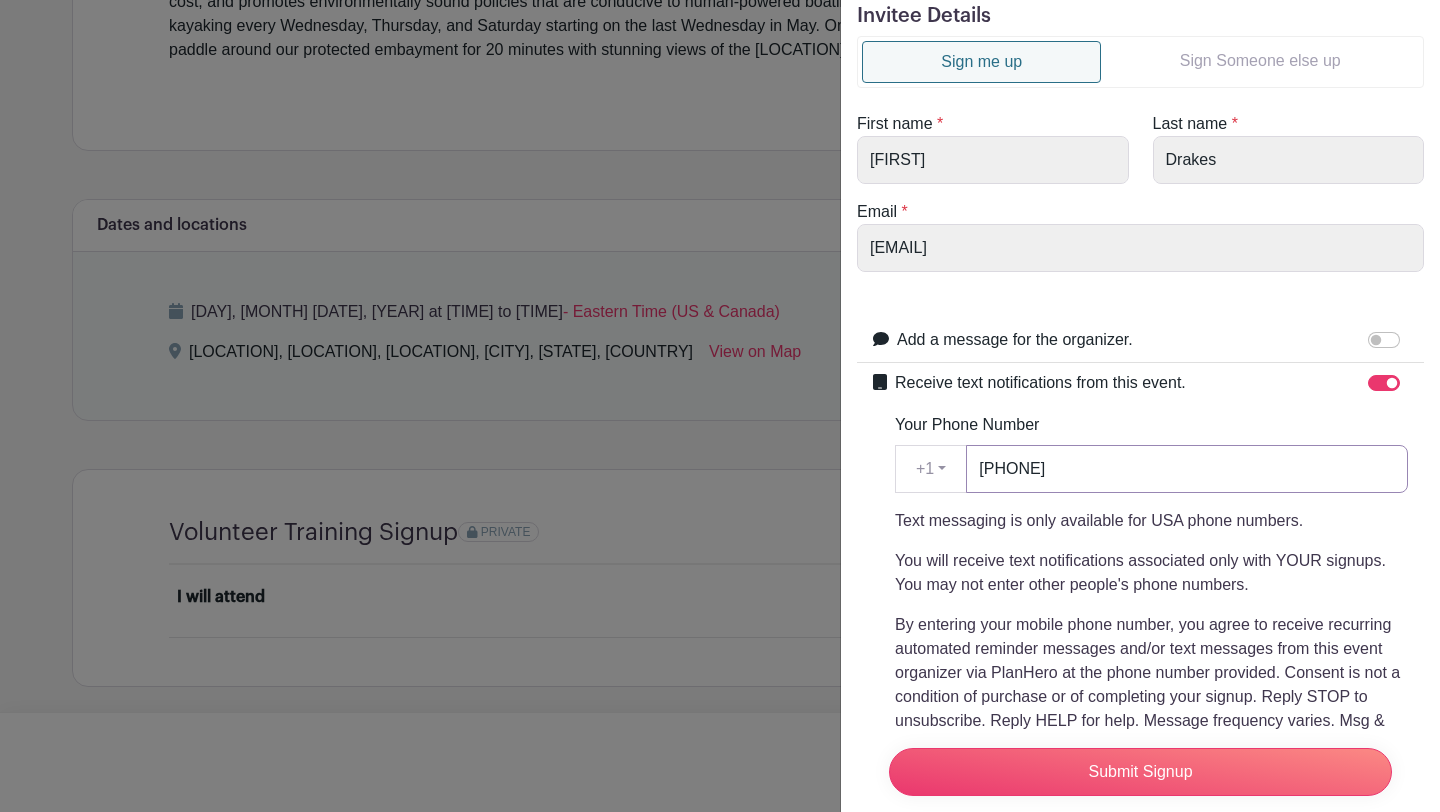 scroll, scrollTop: 203, scrollLeft: 0, axis: vertical 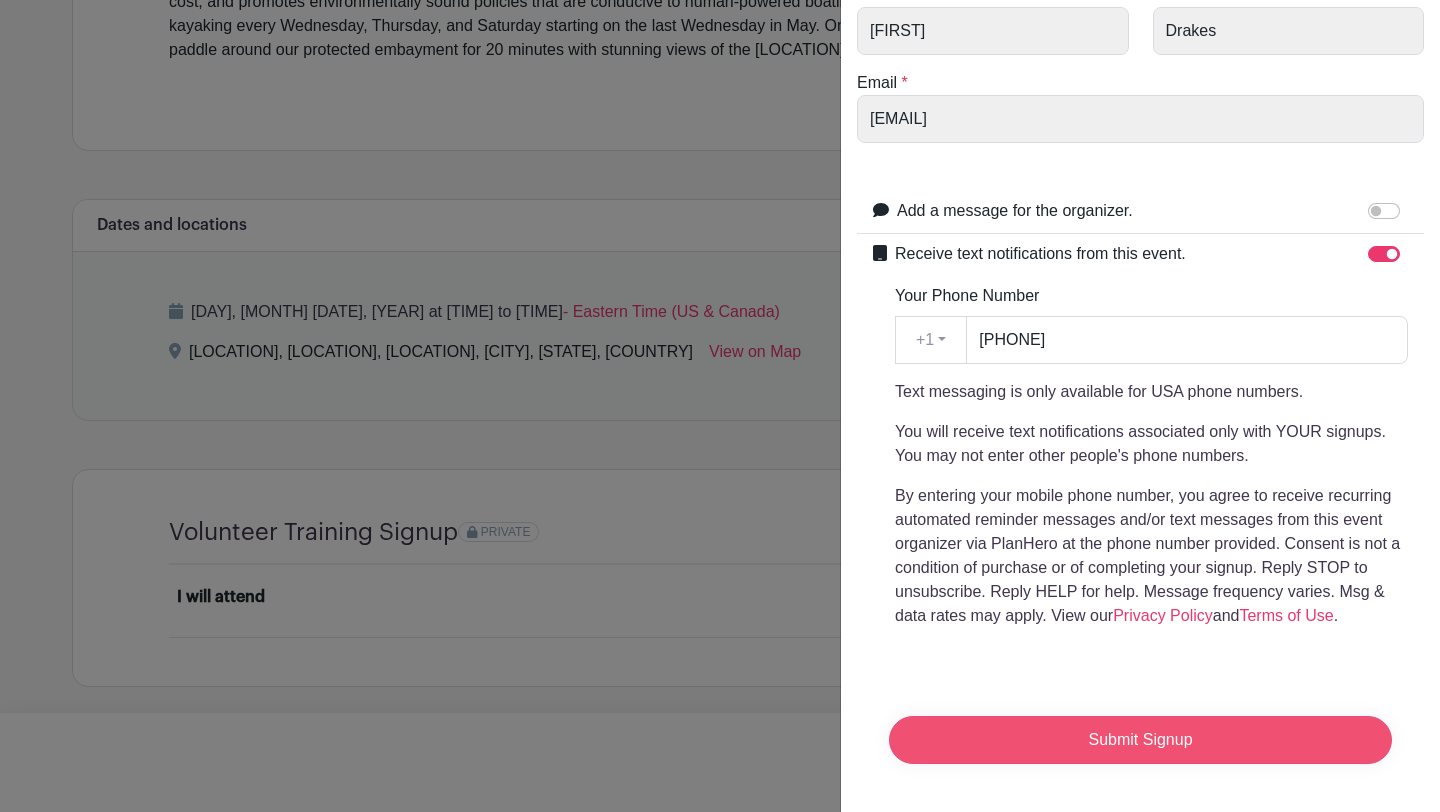 click on "Submit Signup" at bounding box center [1140, 740] 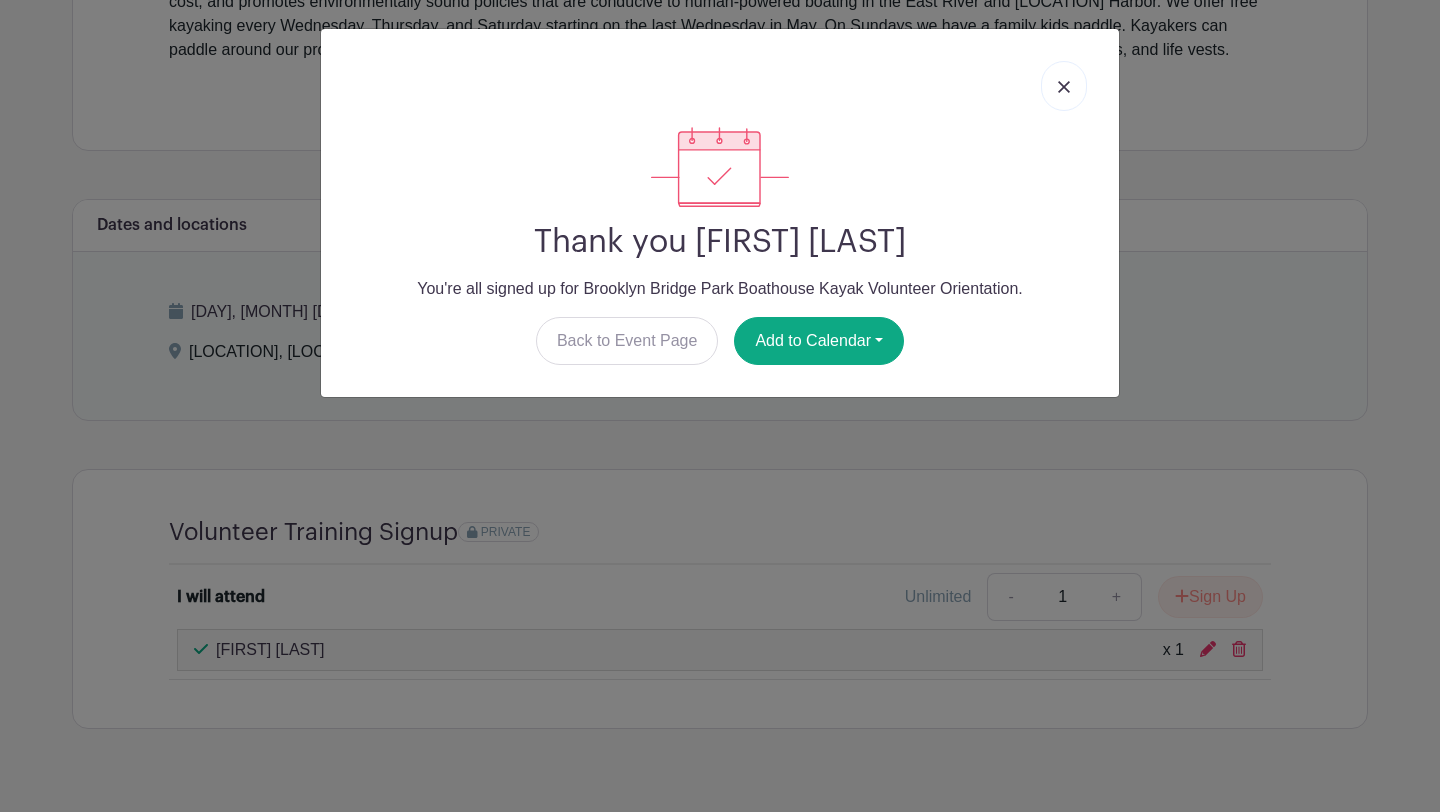 click at bounding box center (1064, 86) 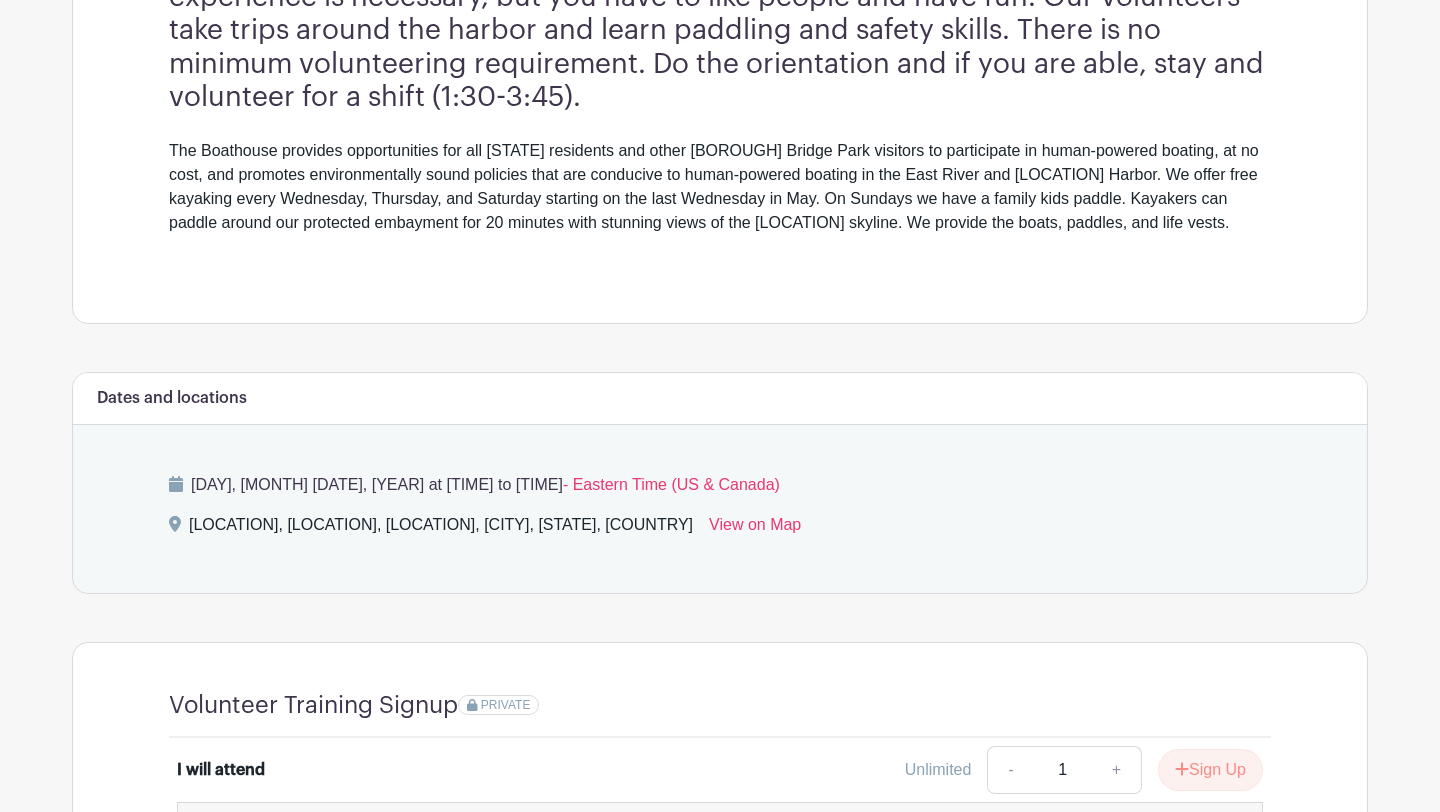 scroll, scrollTop: 517, scrollLeft: 0, axis: vertical 